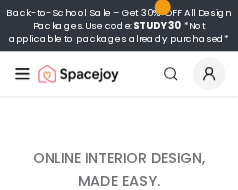 scroll, scrollTop: 0, scrollLeft: 0, axis: both 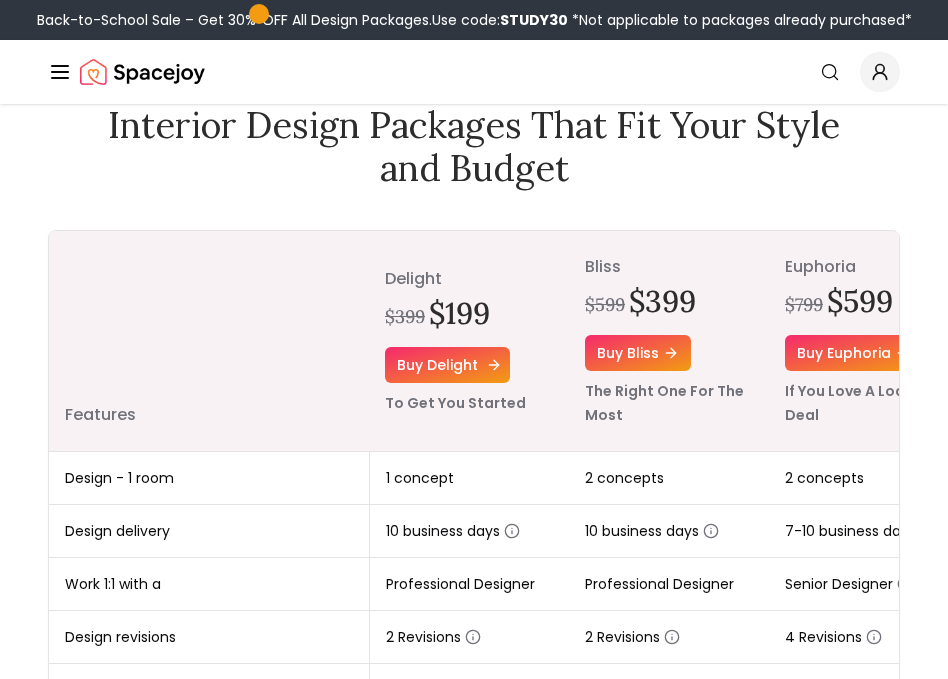 click on "Buy delight" at bounding box center [447, 365] 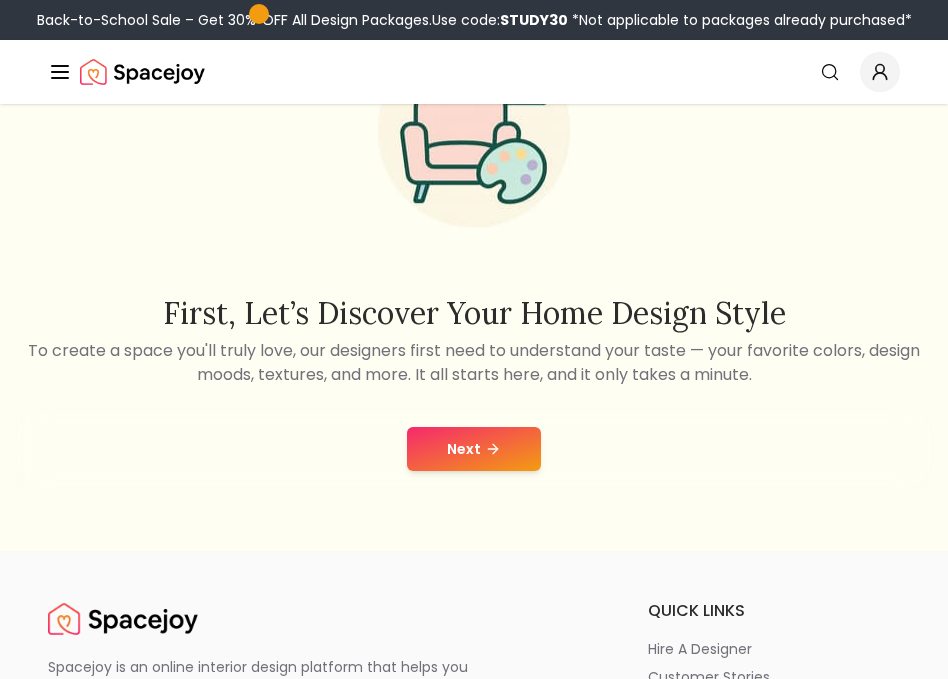 scroll, scrollTop: 500, scrollLeft: 0, axis: vertical 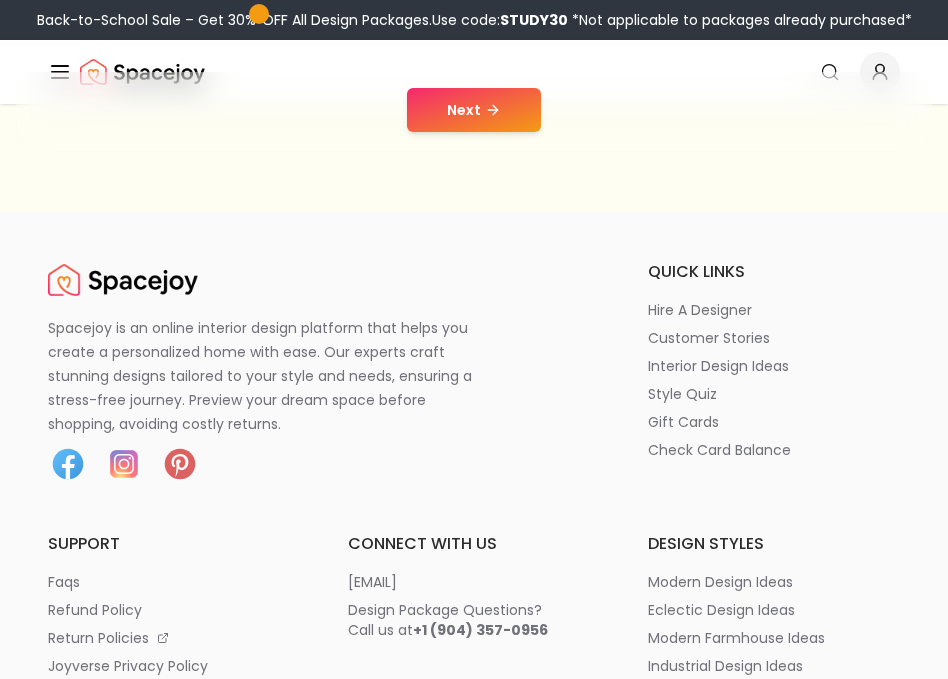 click on "Next" at bounding box center (474, 110) 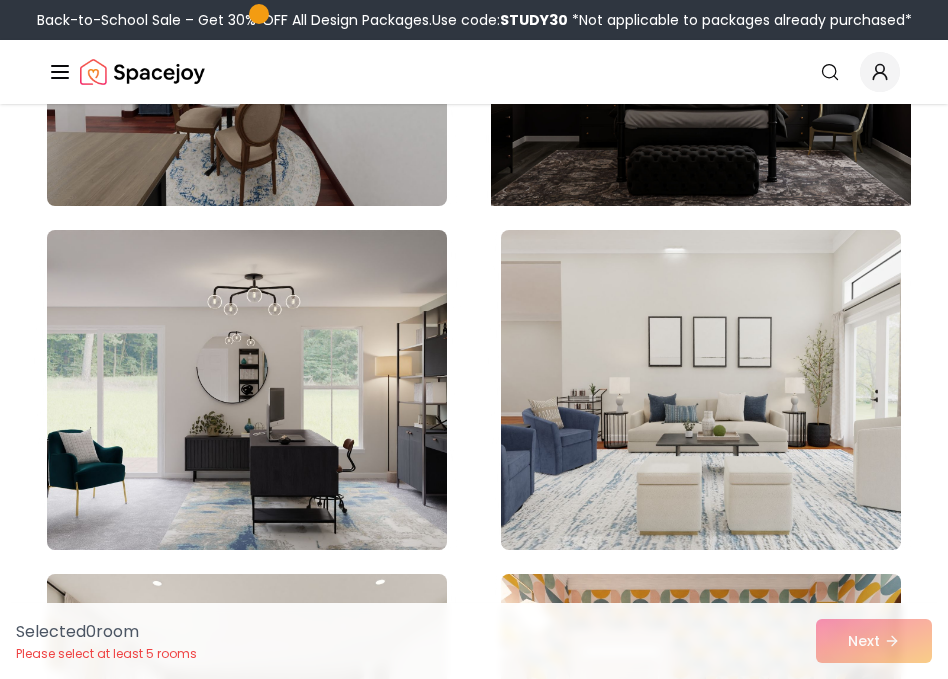 scroll, scrollTop: 900, scrollLeft: 0, axis: vertical 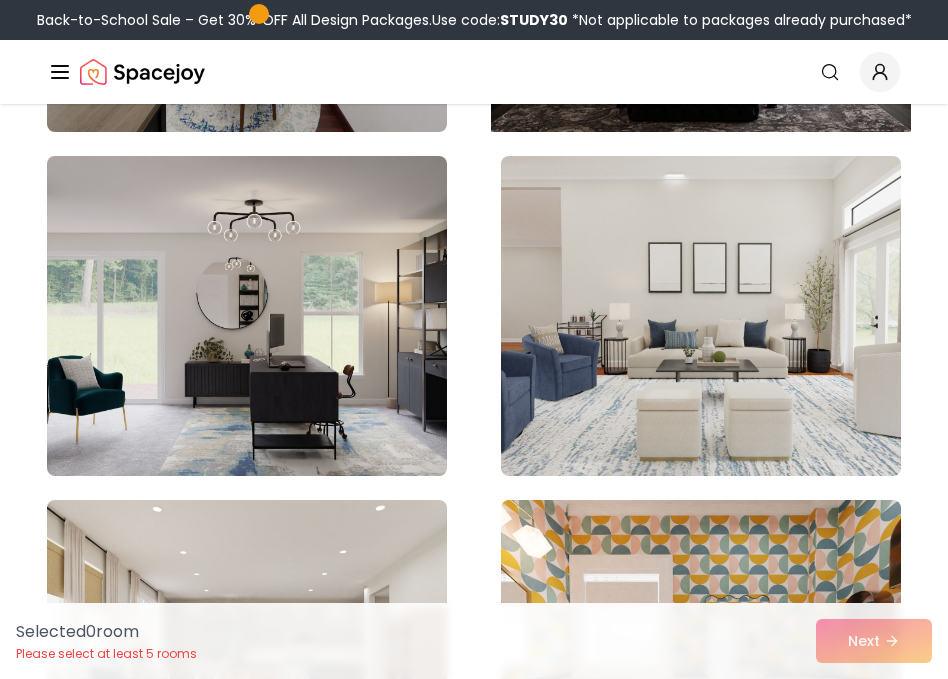 click at bounding box center (701, 316) 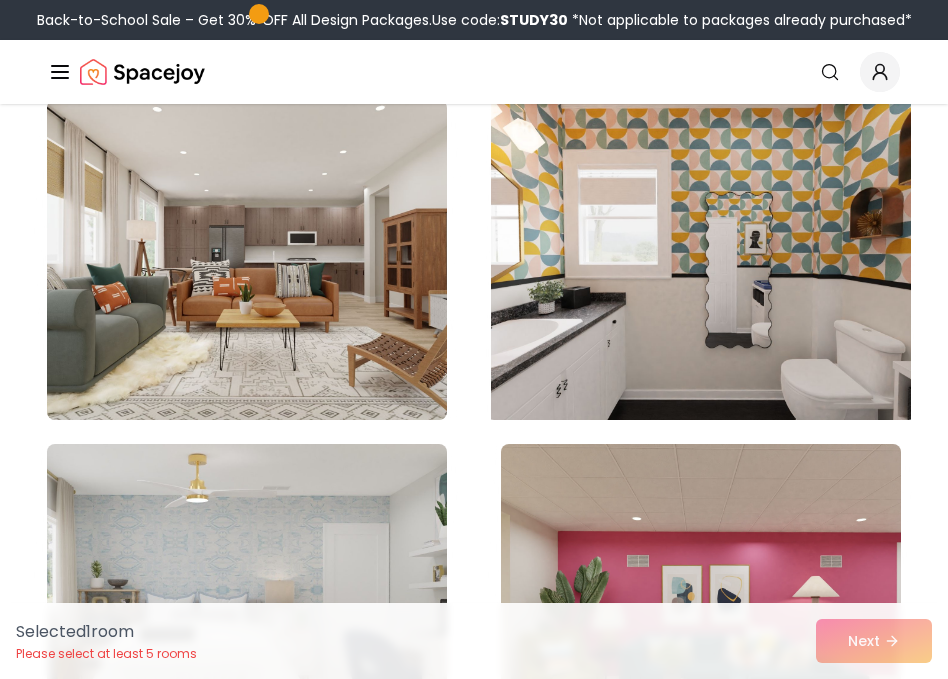 click at bounding box center (701, 260) 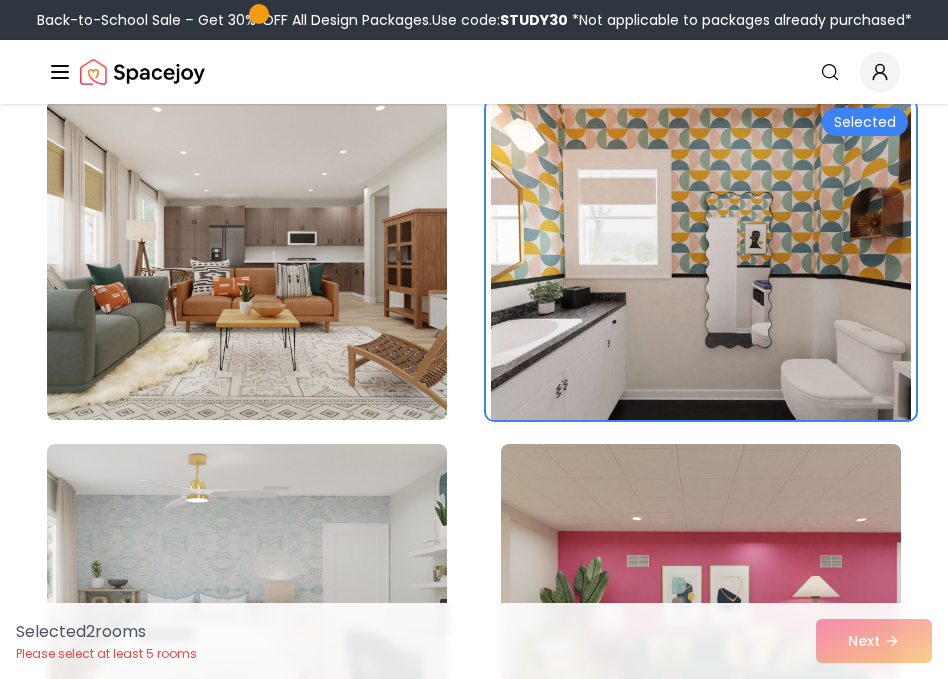 scroll, scrollTop: 1500, scrollLeft: 0, axis: vertical 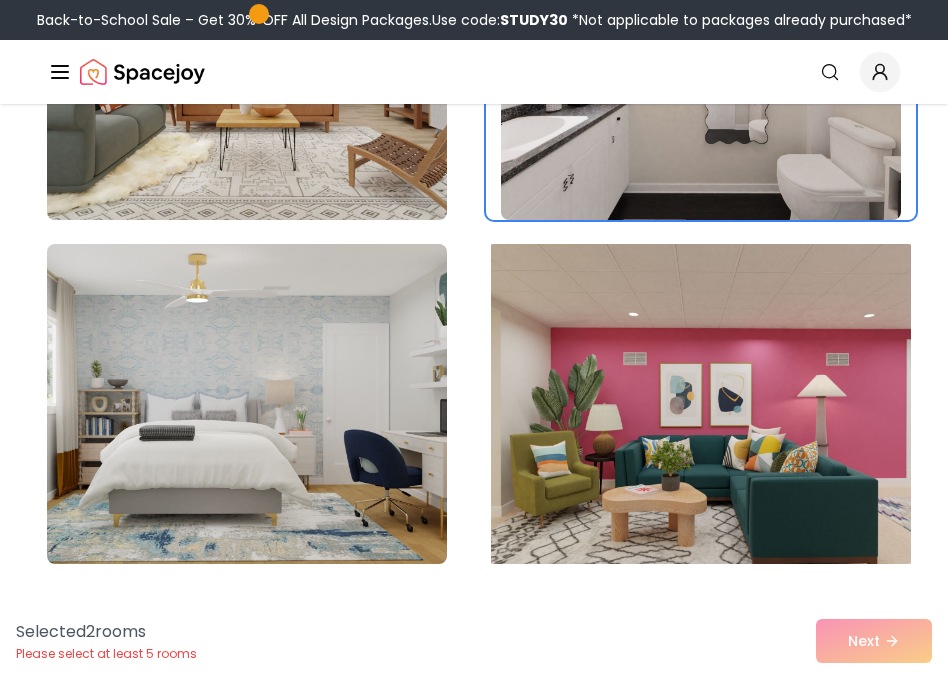 click at bounding box center [701, 404] 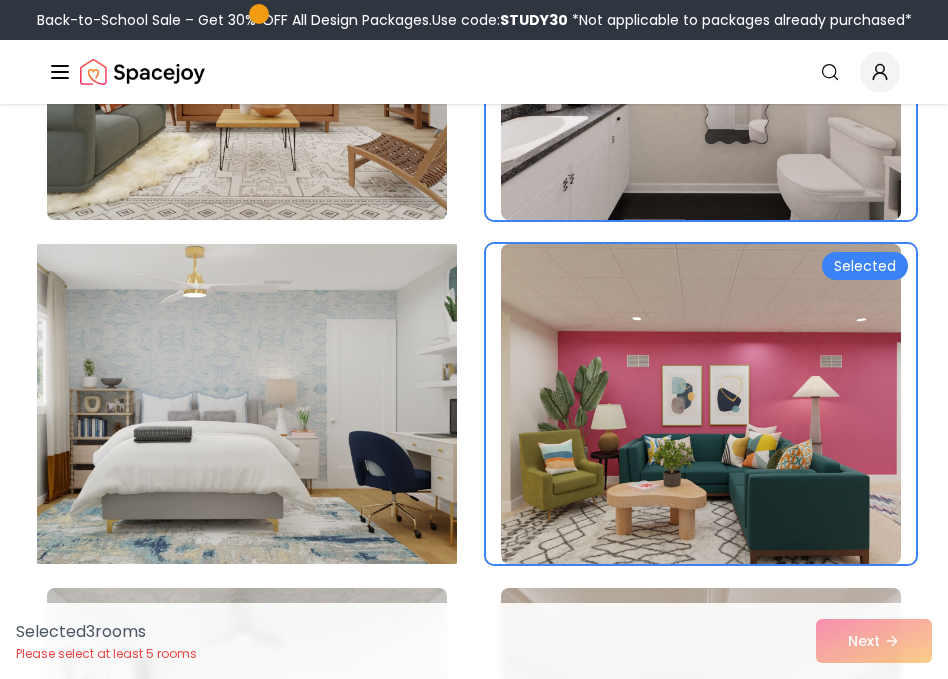 click at bounding box center (247, 404) 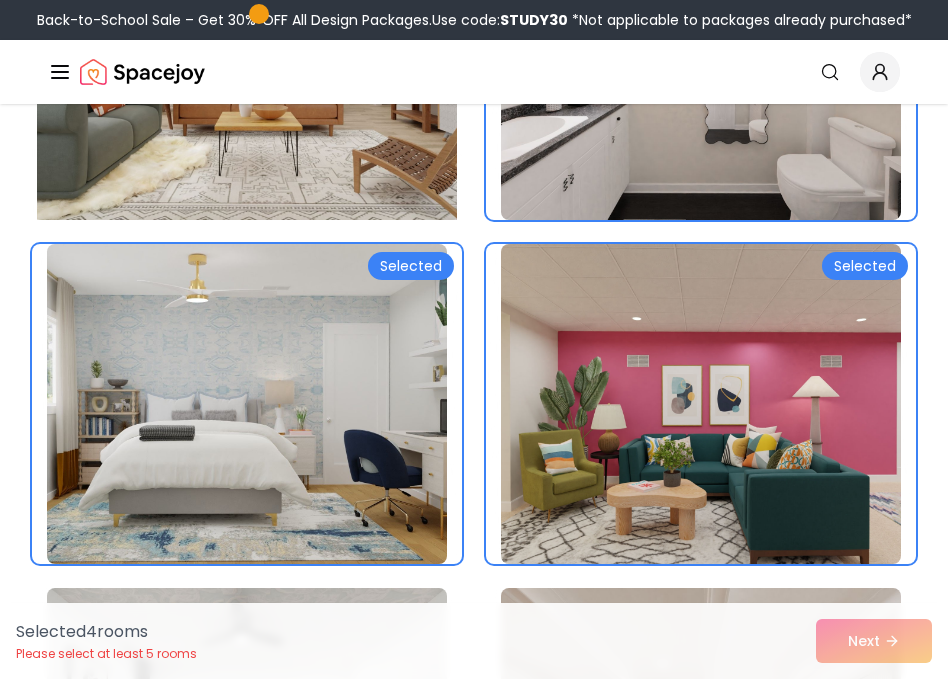 click at bounding box center (247, 60) 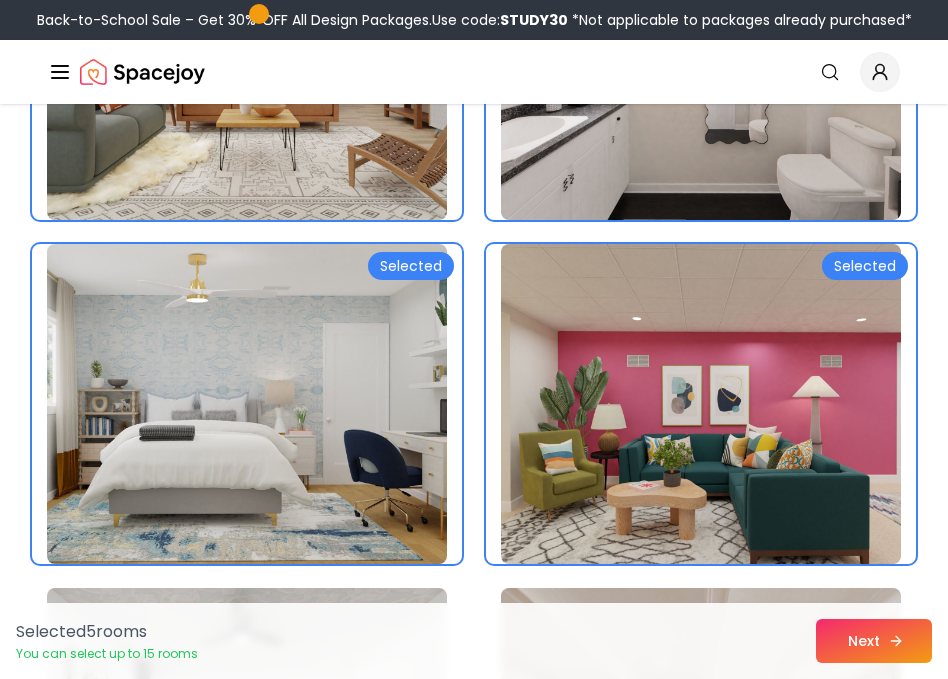 click on "Next" at bounding box center [874, 641] 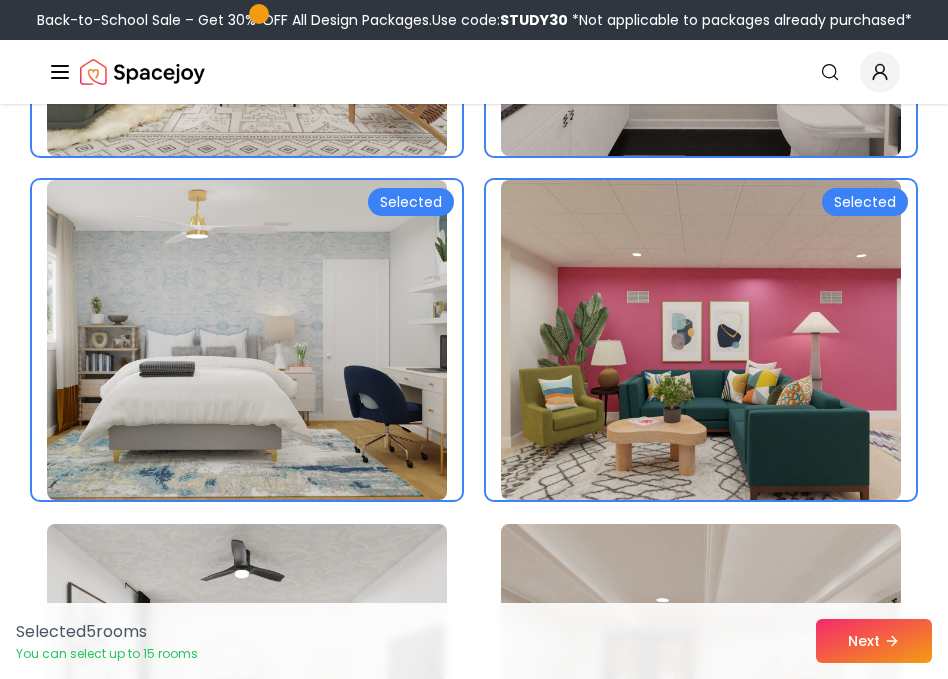 scroll, scrollTop: 1500, scrollLeft: 0, axis: vertical 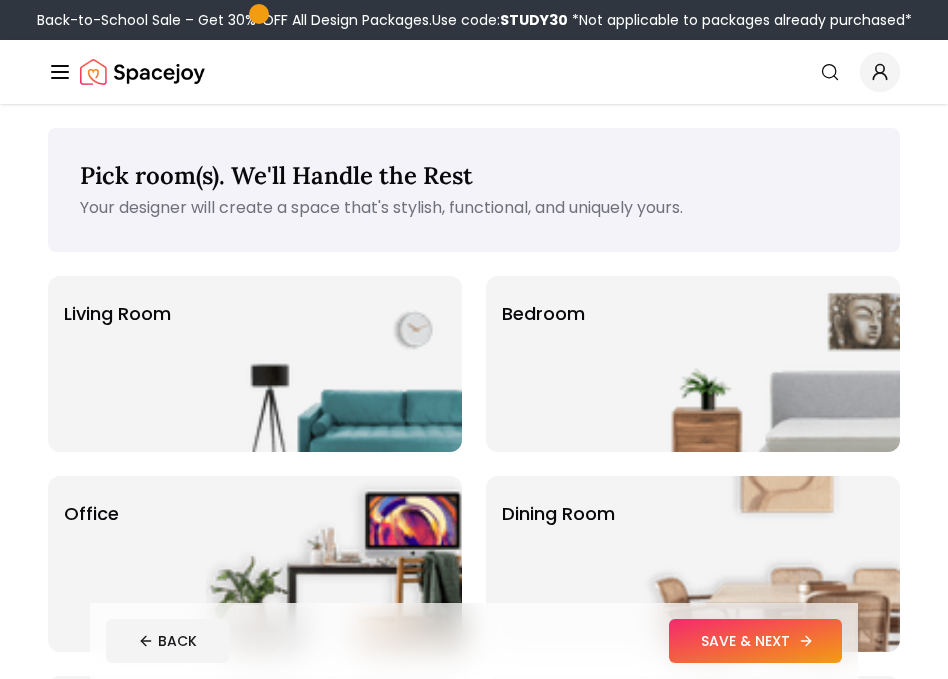 click on "SAVE & NEXT" at bounding box center [755, 641] 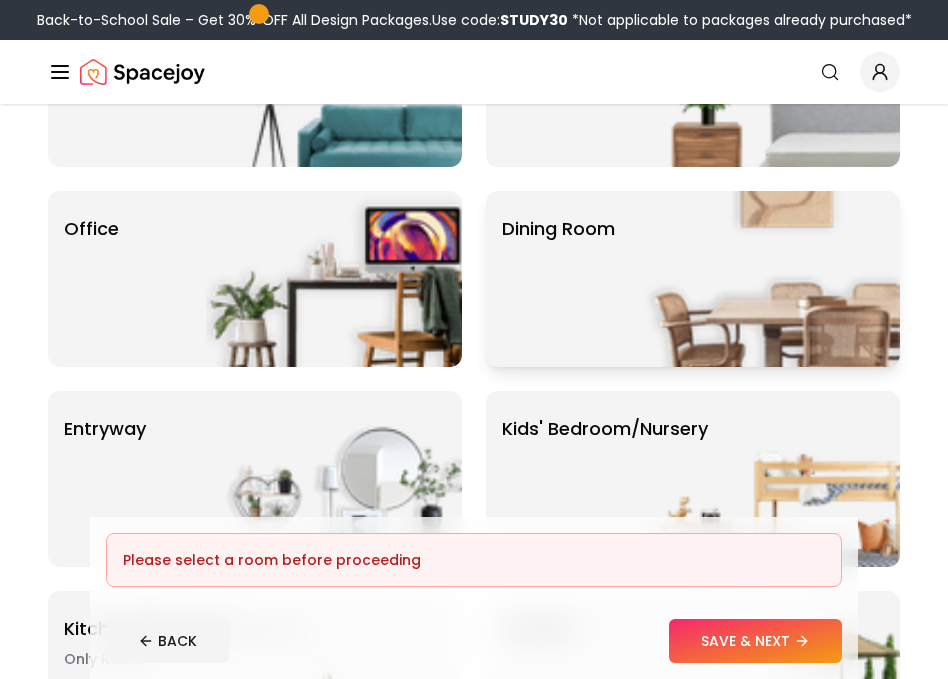 scroll, scrollTop: 400, scrollLeft: 0, axis: vertical 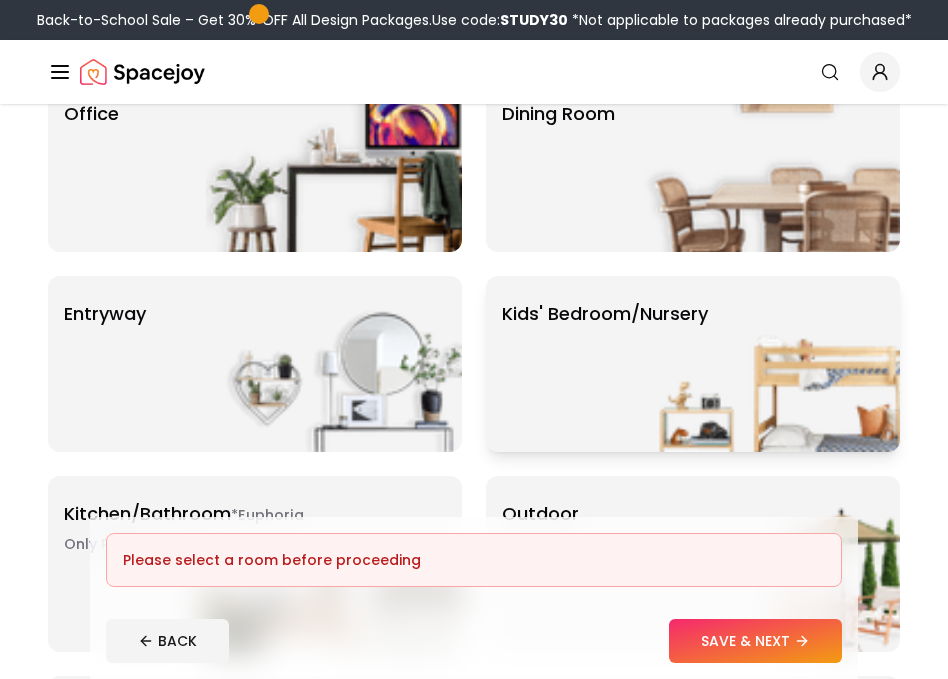 click on "Kids' Bedroom/Nursery" at bounding box center [693, 364] 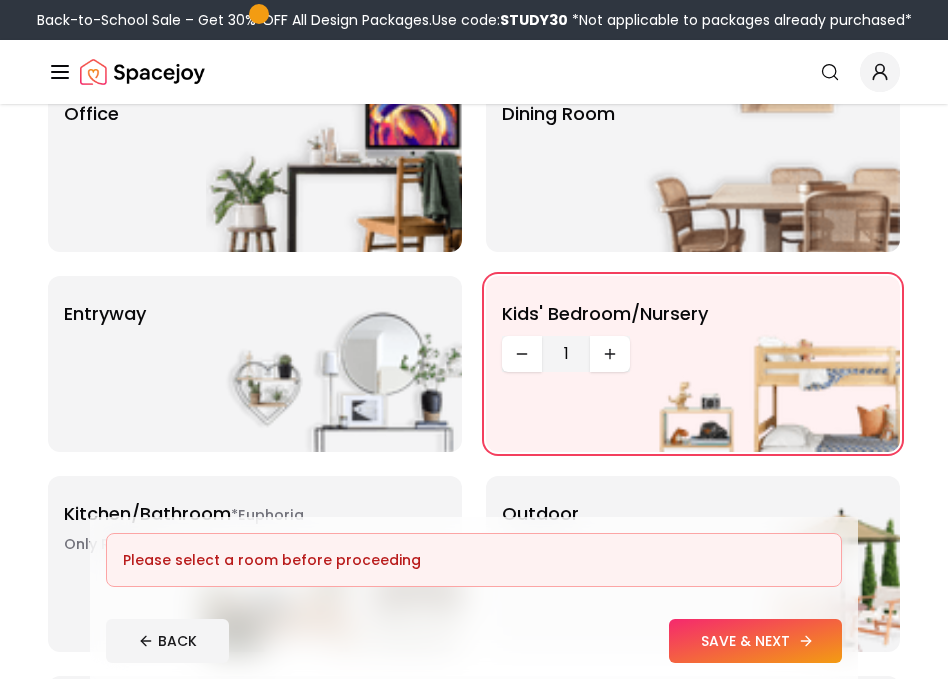 click on "SAVE & NEXT" at bounding box center [755, 641] 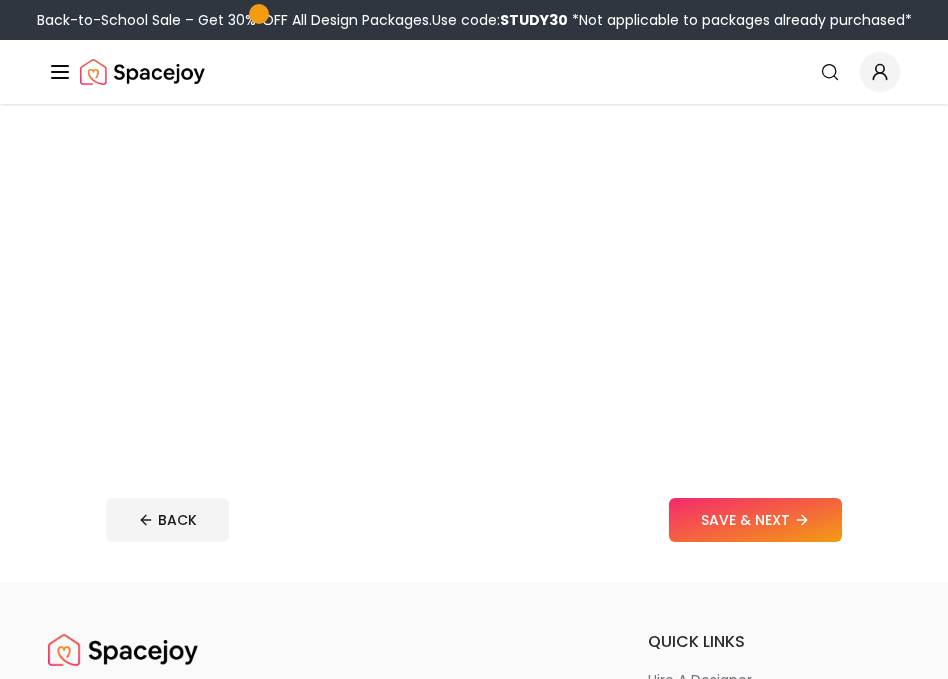 scroll, scrollTop: 0, scrollLeft: 0, axis: both 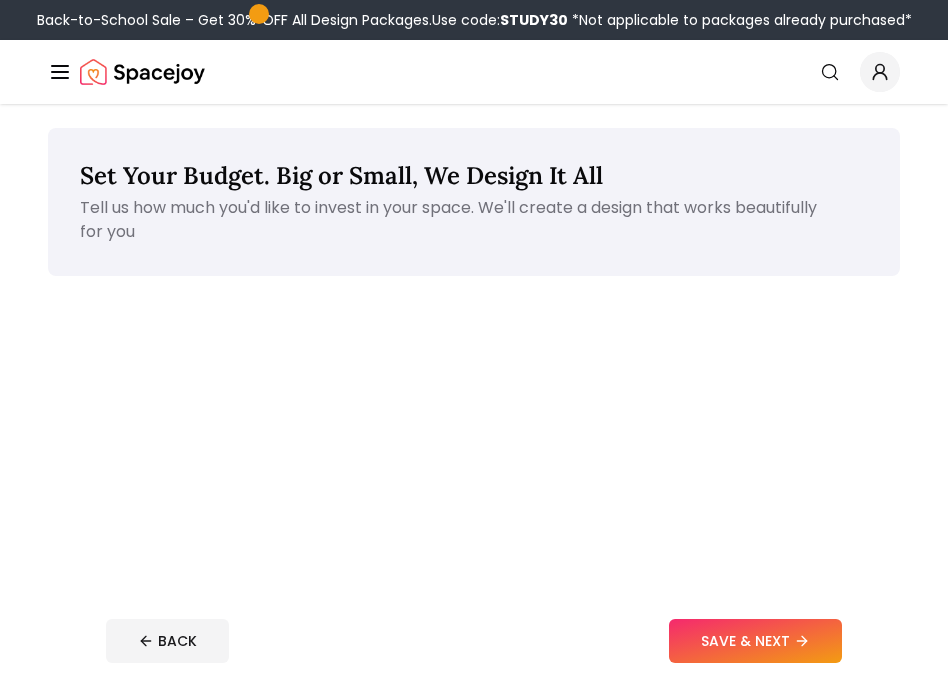 click on "SAVE & NEXT" at bounding box center [755, 641] 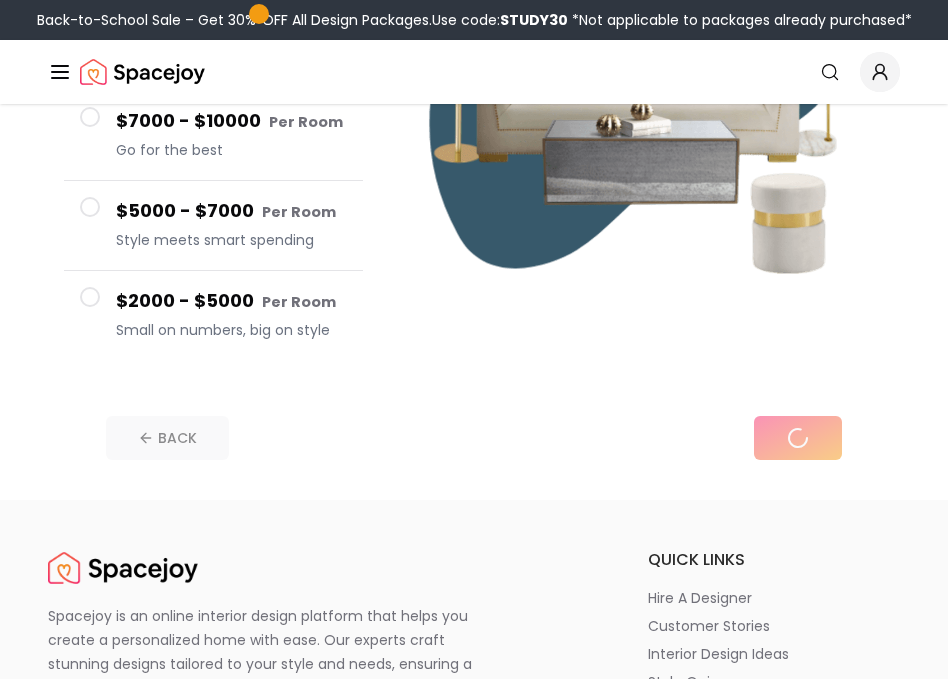 scroll, scrollTop: 500, scrollLeft: 0, axis: vertical 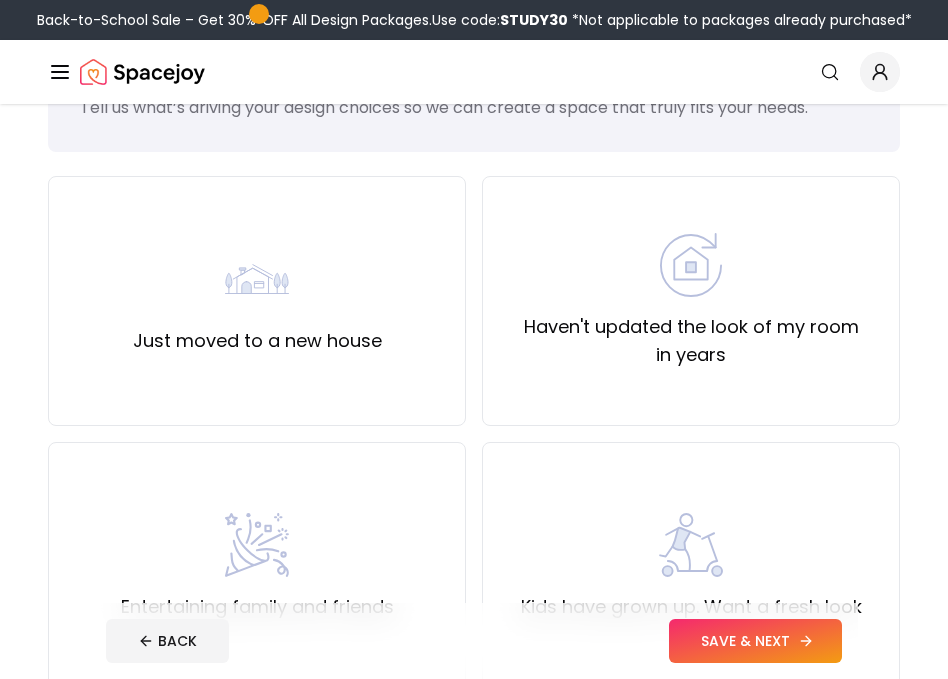 click on "SAVE & NEXT" at bounding box center (755, 641) 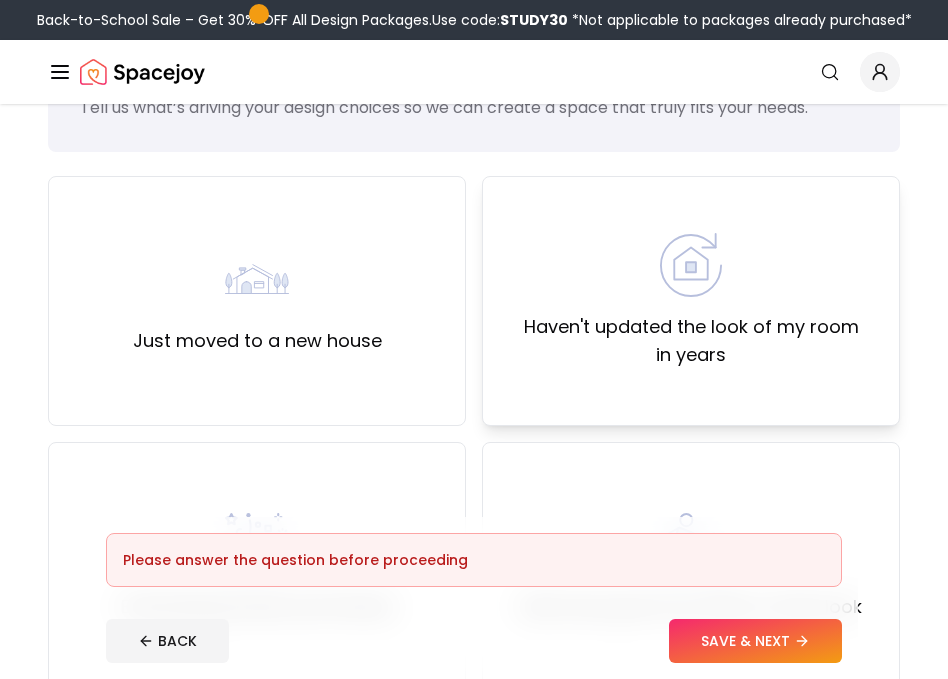 click on "Haven't updated the look of my room in years" at bounding box center [691, 301] 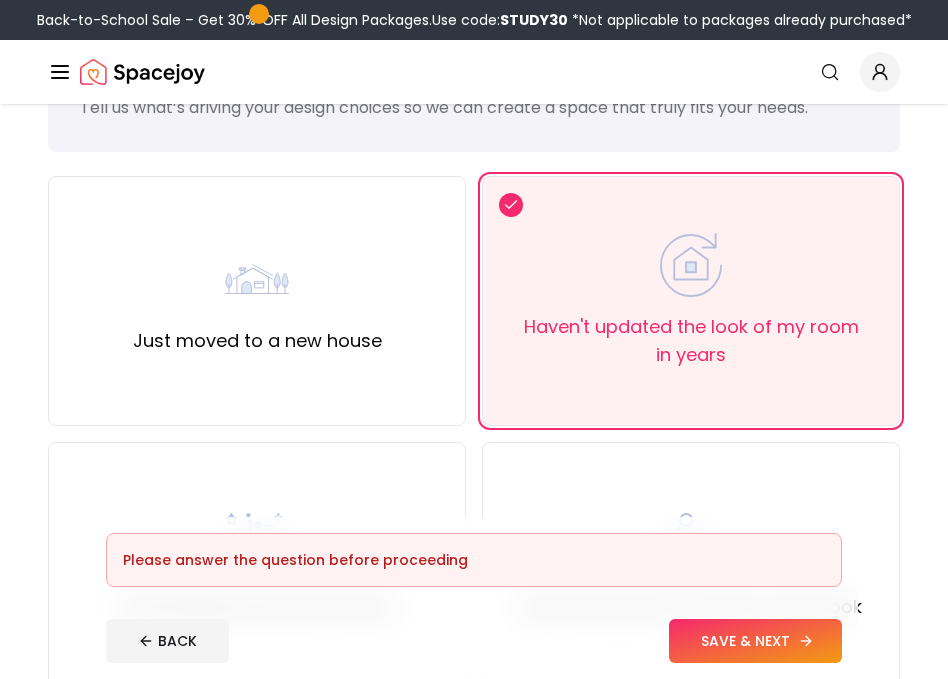 click on "SAVE & NEXT" at bounding box center (755, 641) 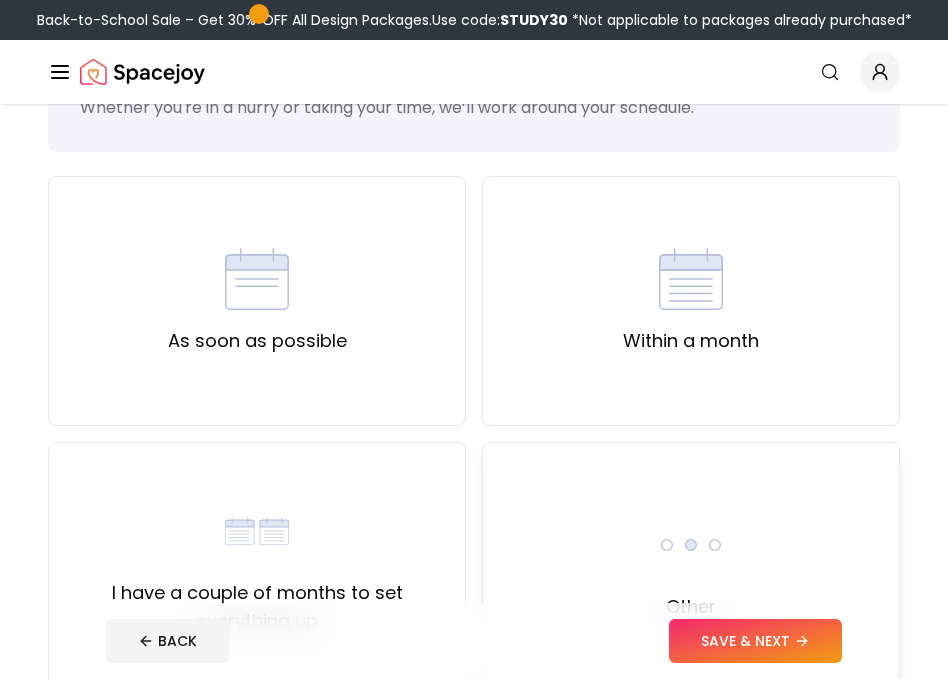 click at bounding box center (691, 545) 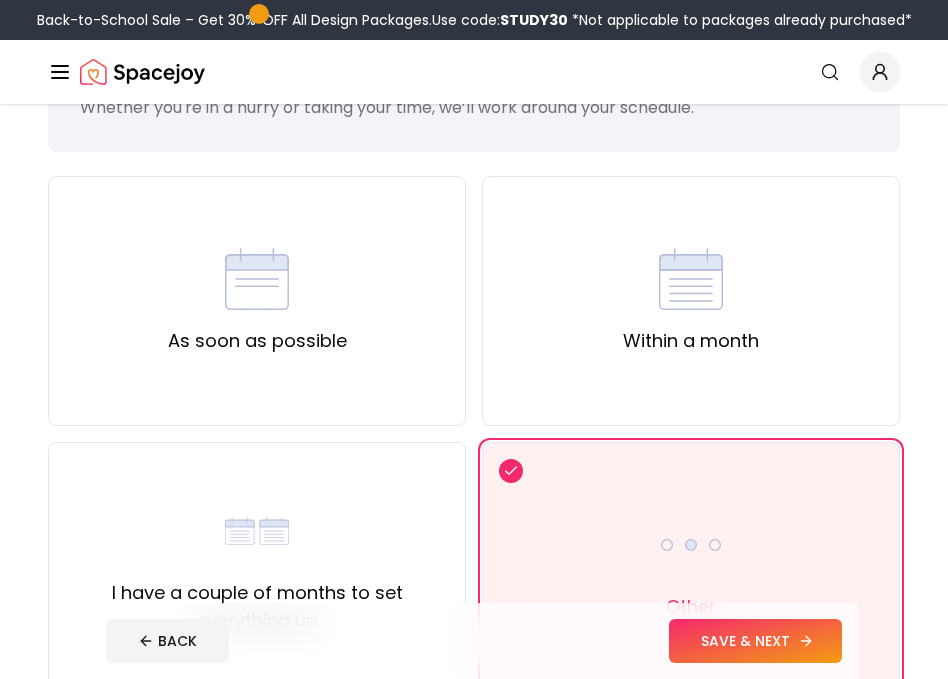 click on "SAVE & NEXT" at bounding box center [755, 641] 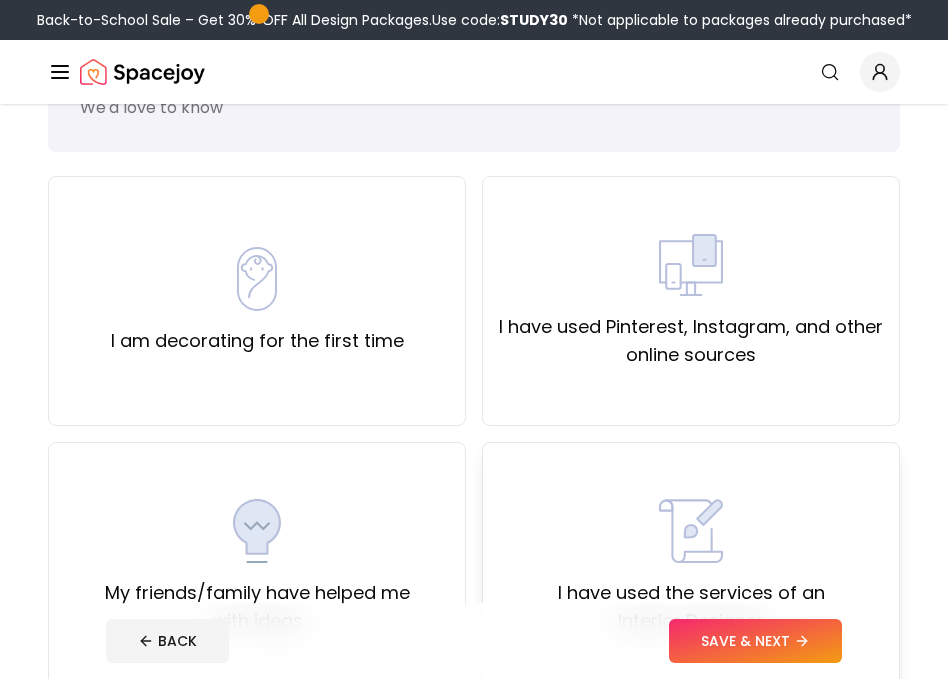 click on "I have used the services of an Interior Designer" at bounding box center [691, 607] 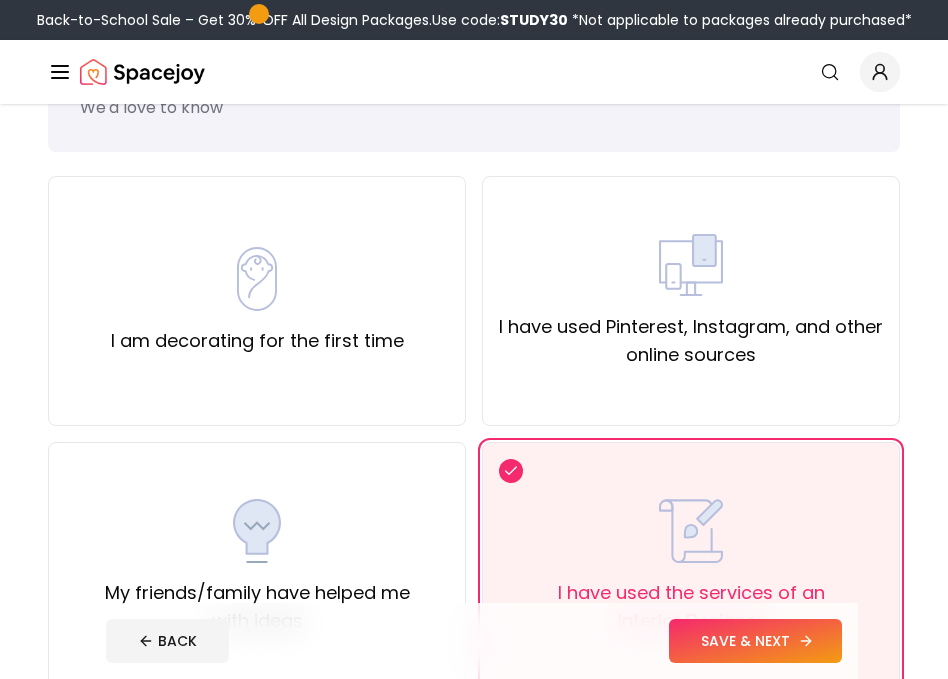 click on "SAVE & NEXT" at bounding box center (755, 641) 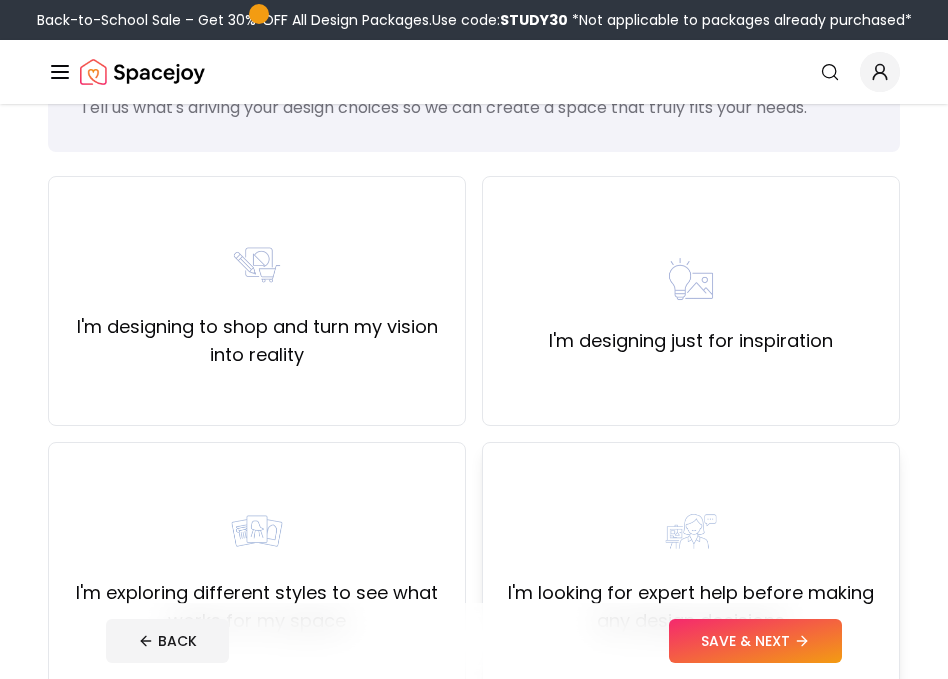 click on "I'm looking for expert help before making any design decisions" at bounding box center [691, 567] 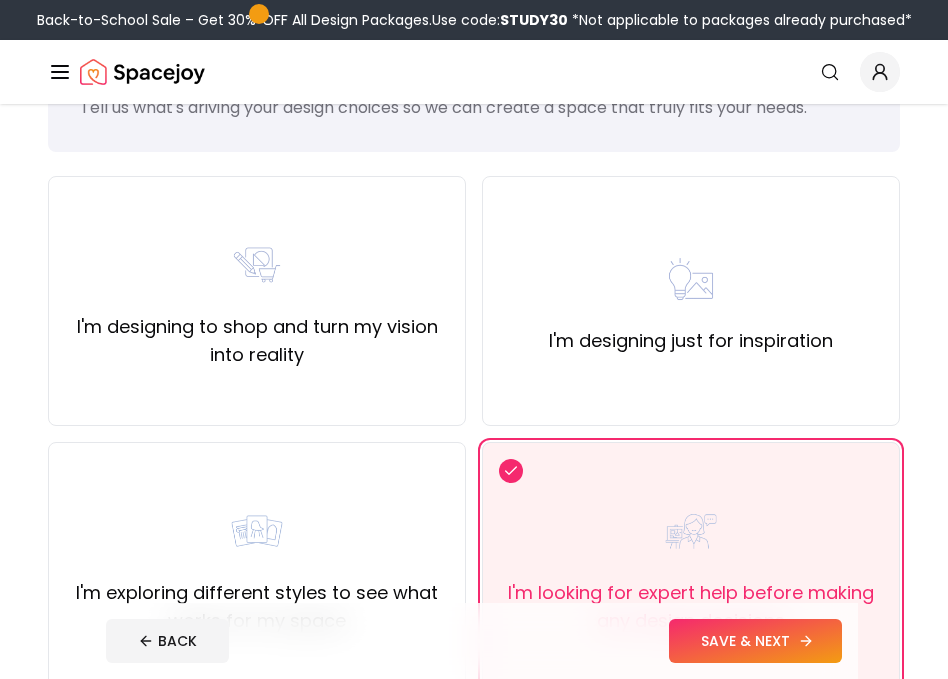 click on "SAVE & NEXT" at bounding box center [755, 641] 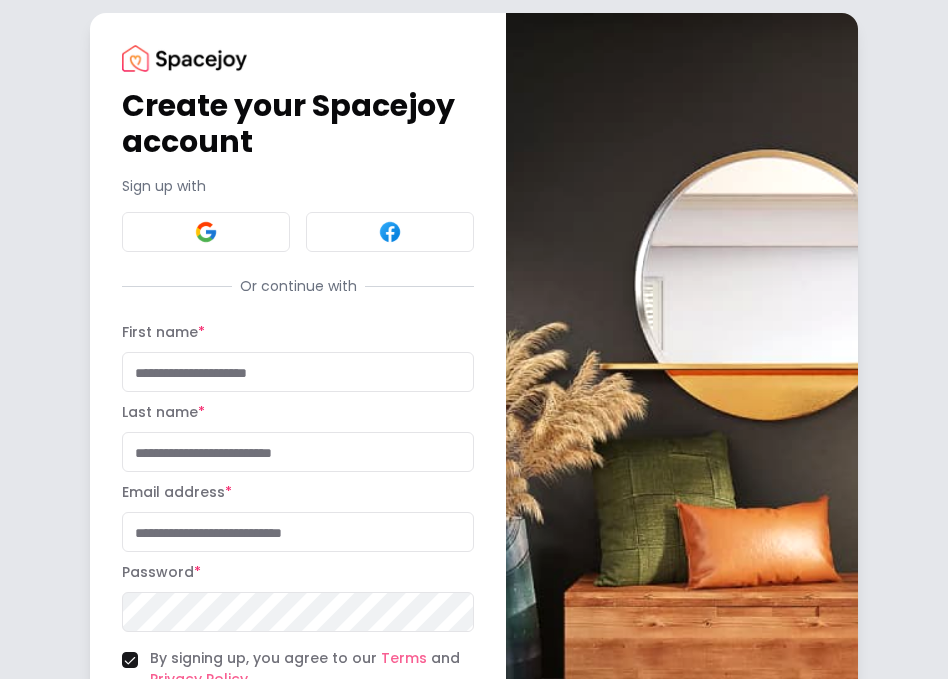 scroll, scrollTop: 0, scrollLeft: 0, axis: both 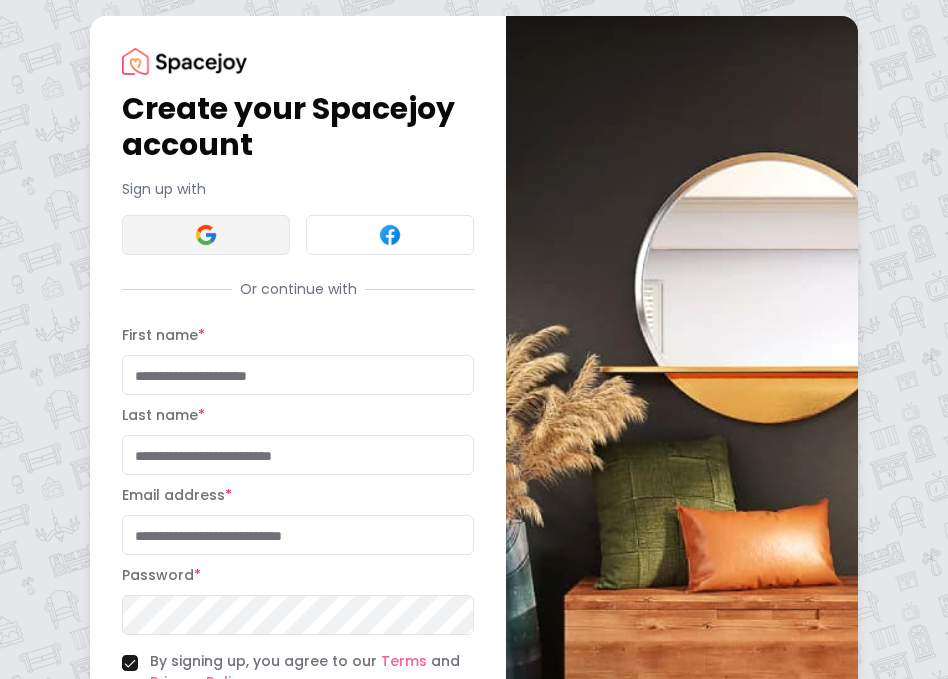 click at bounding box center (206, 235) 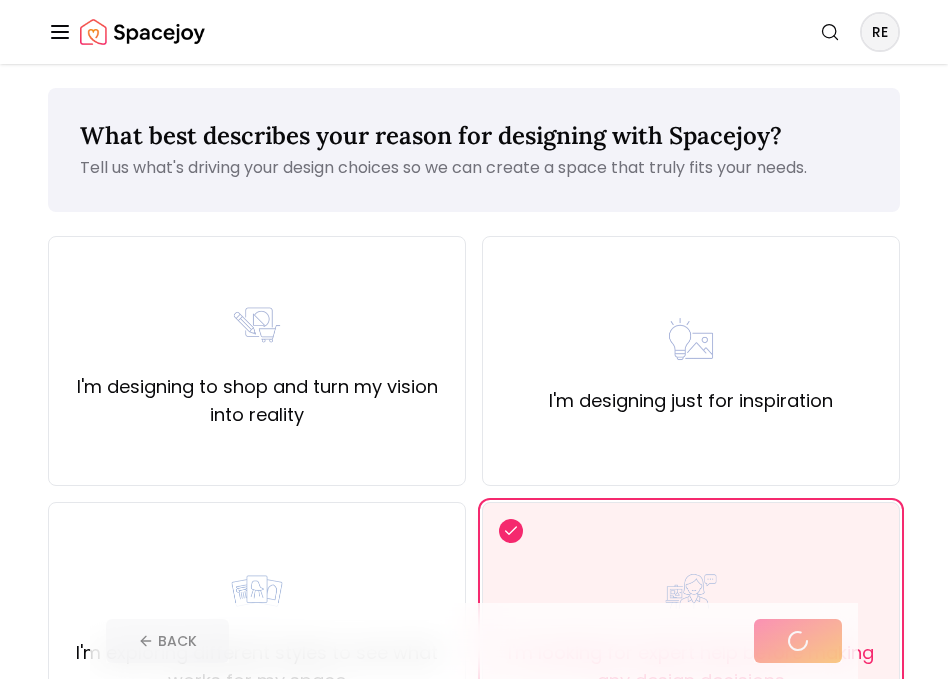 scroll, scrollTop: 0, scrollLeft: 0, axis: both 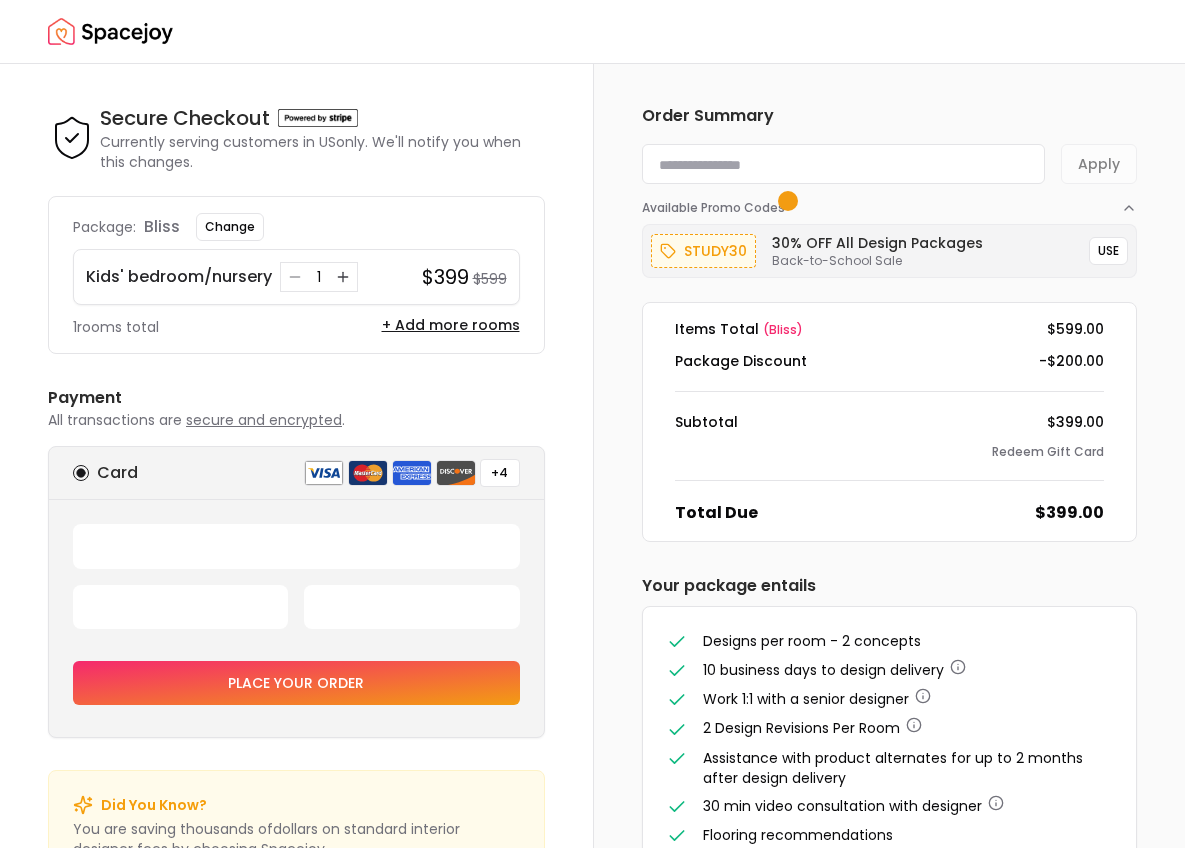 drag, startPoint x: 766, startPoint y: 170, endPoint x: 941, endPoint y: 173, distance: 175.02571 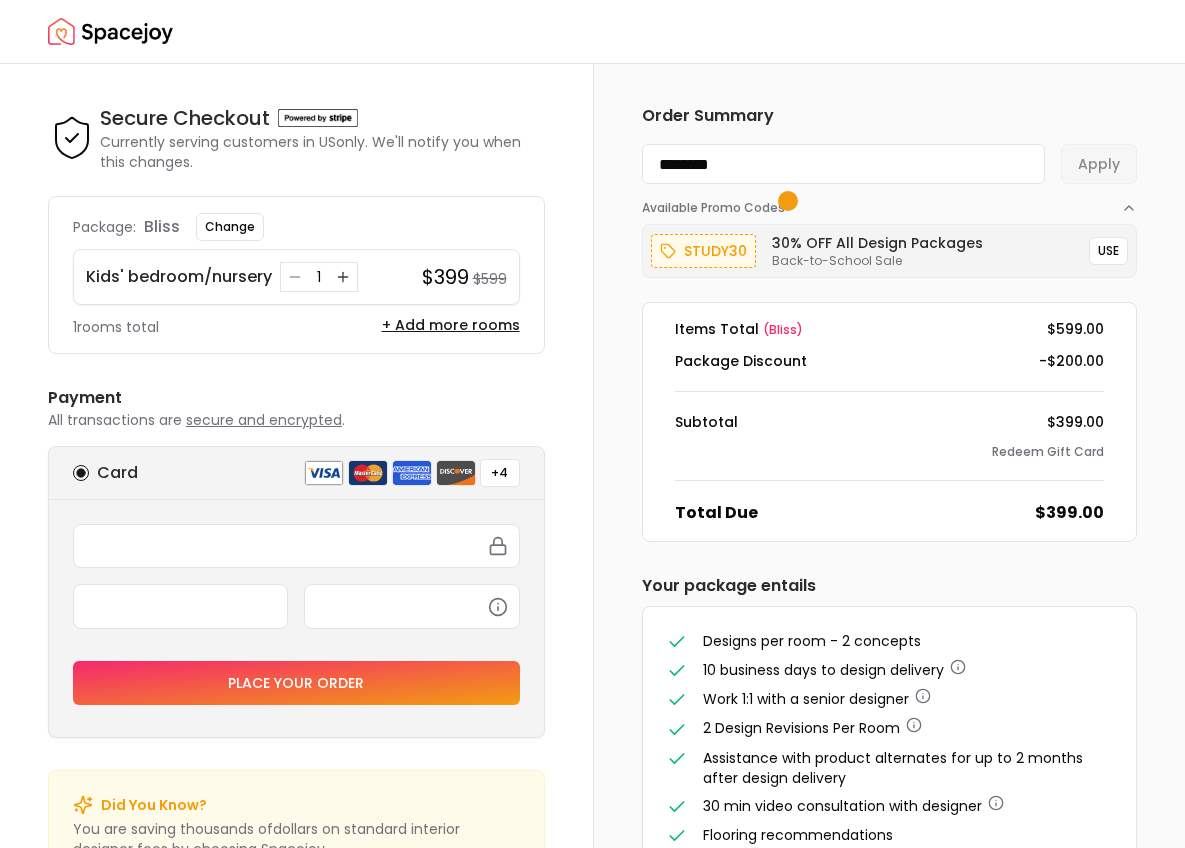 type on "********" 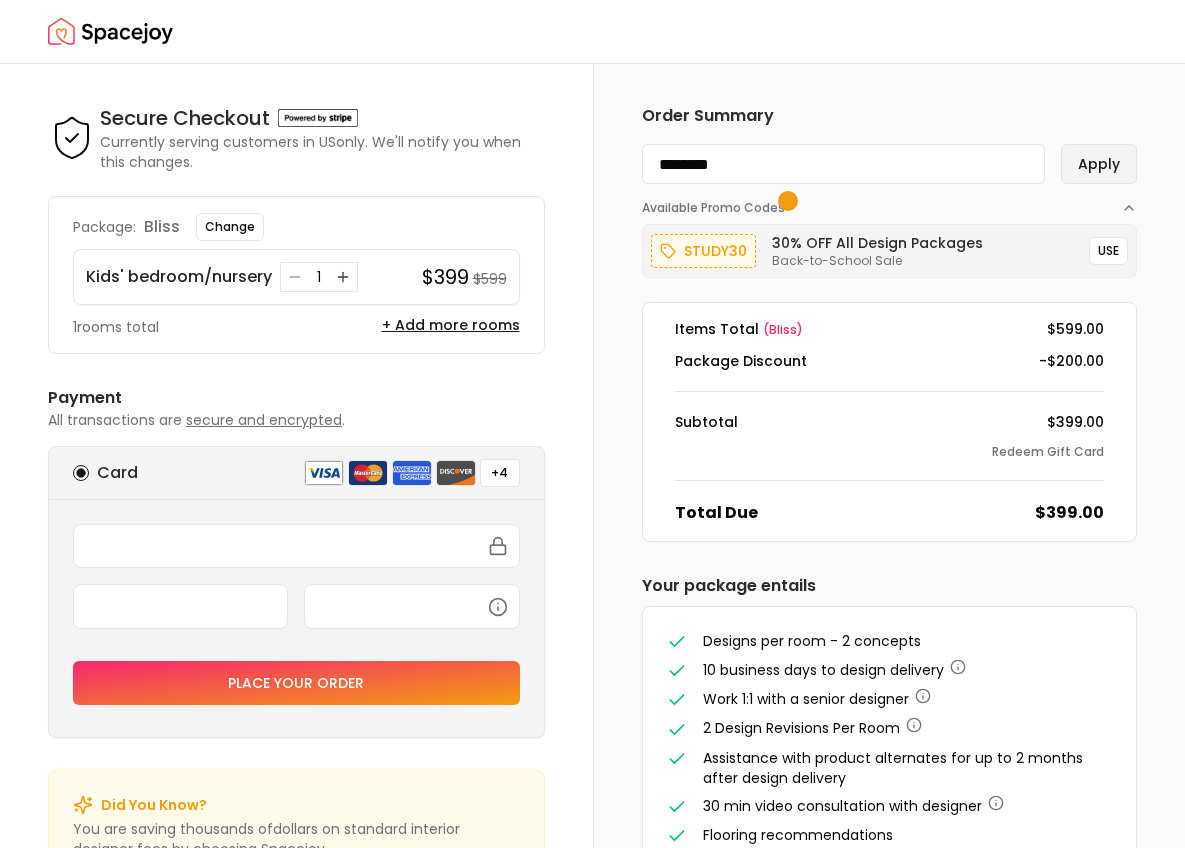 click on "Apply" at bounding box center [1099, 164] 